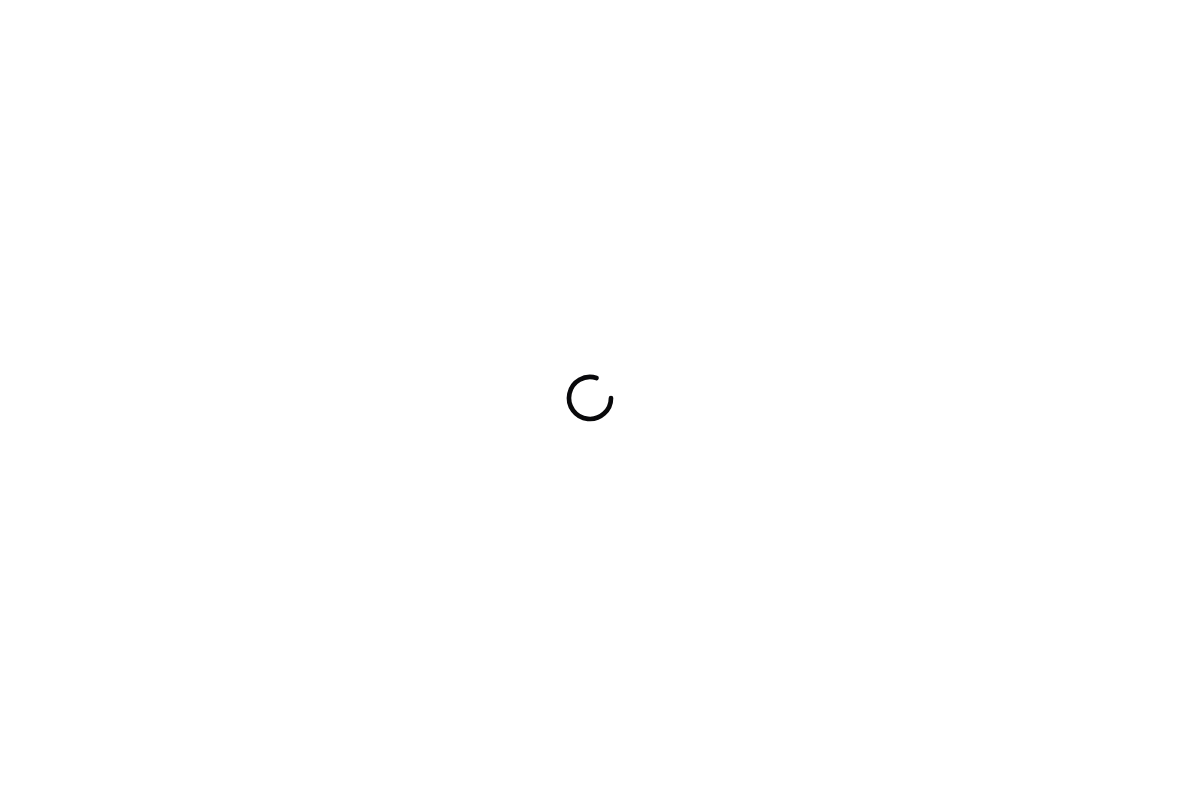 scroll, scrollTop: 0, scrollLeft: 0, axis: both 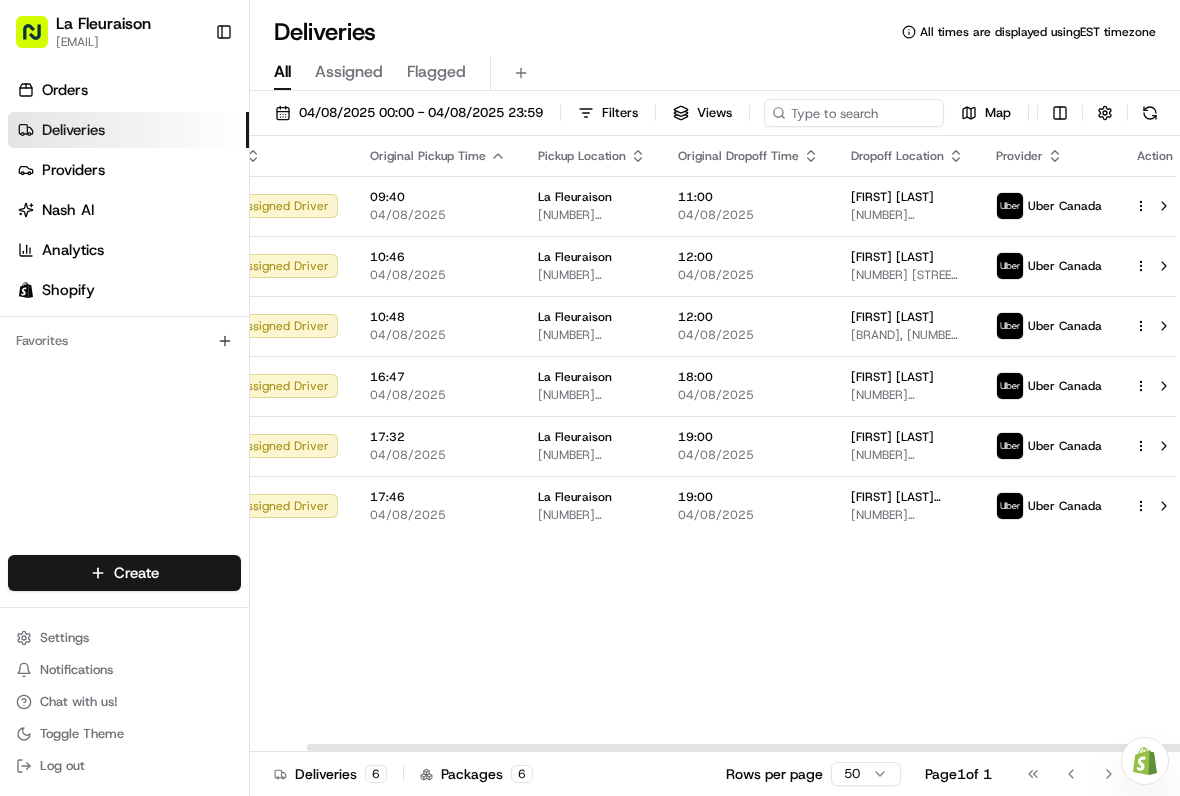 click at bounding box center (1164, 206) 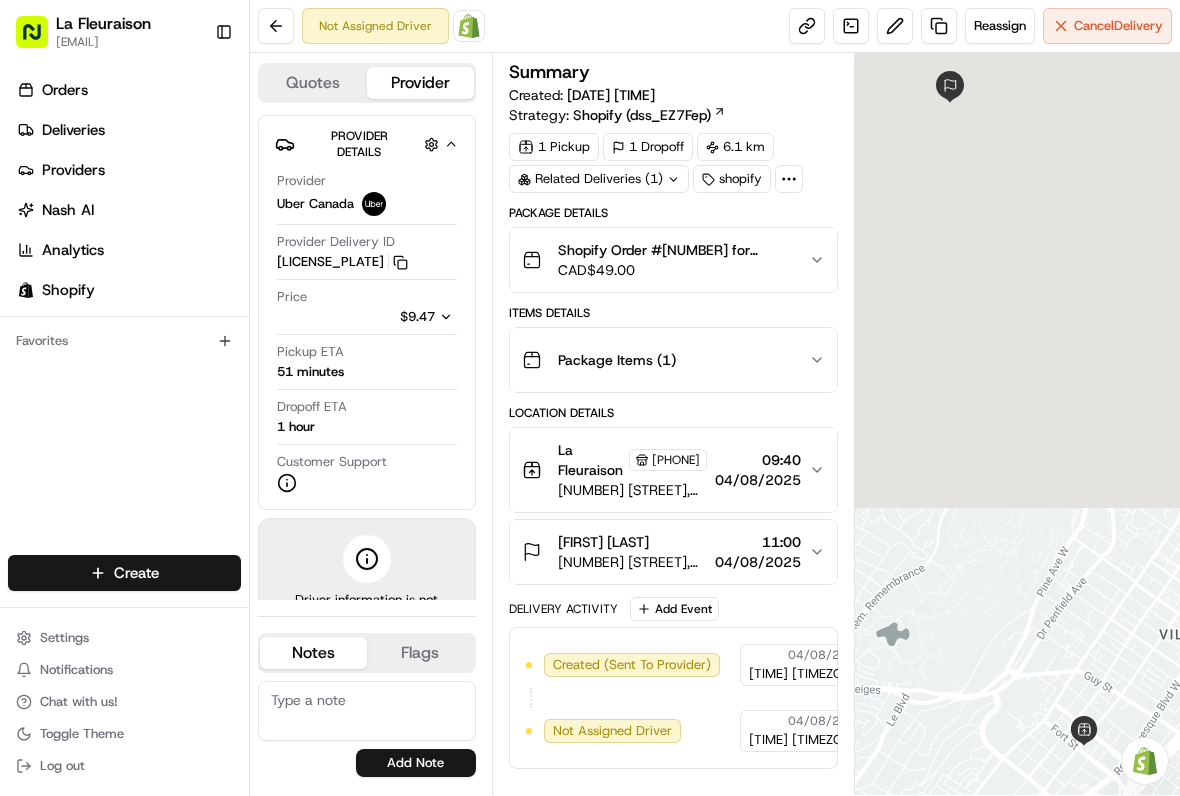 scroll, scrollTop: 0, scrollLeft: 0, axis: both 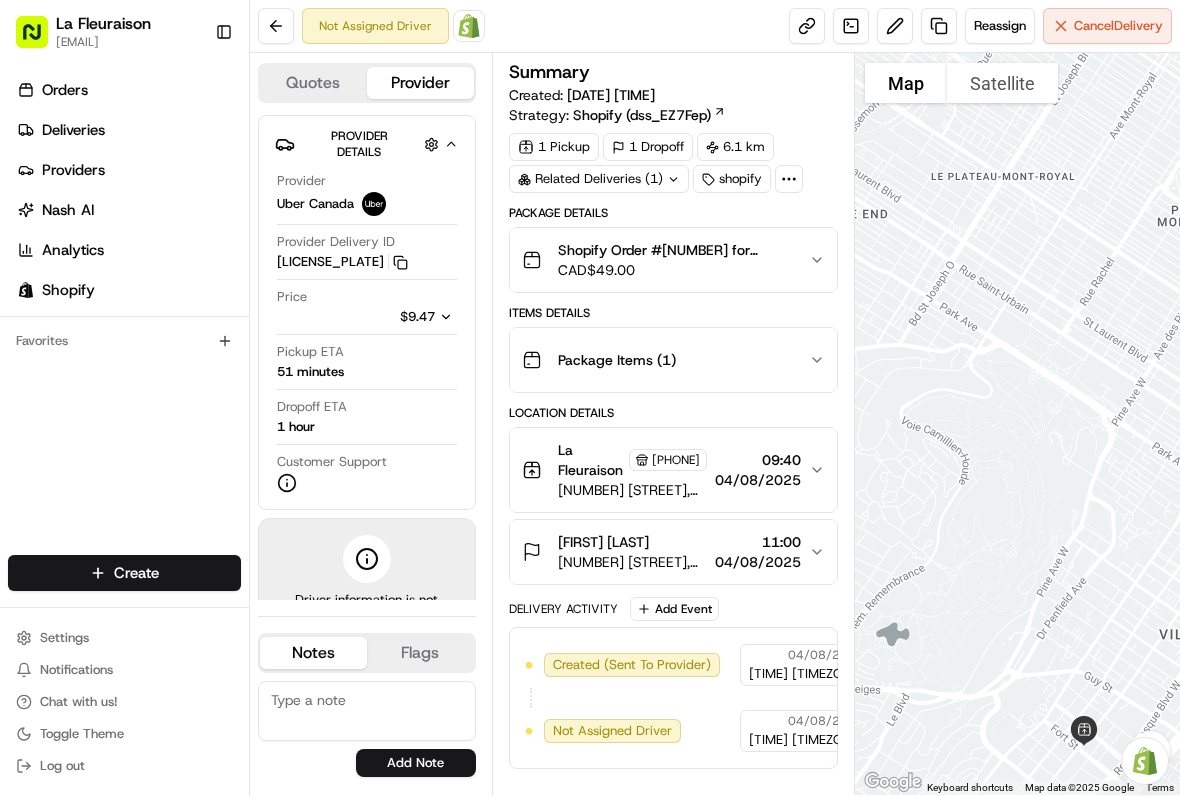 click on "Cancel  Delivery" at bounding box center [1118, 26] 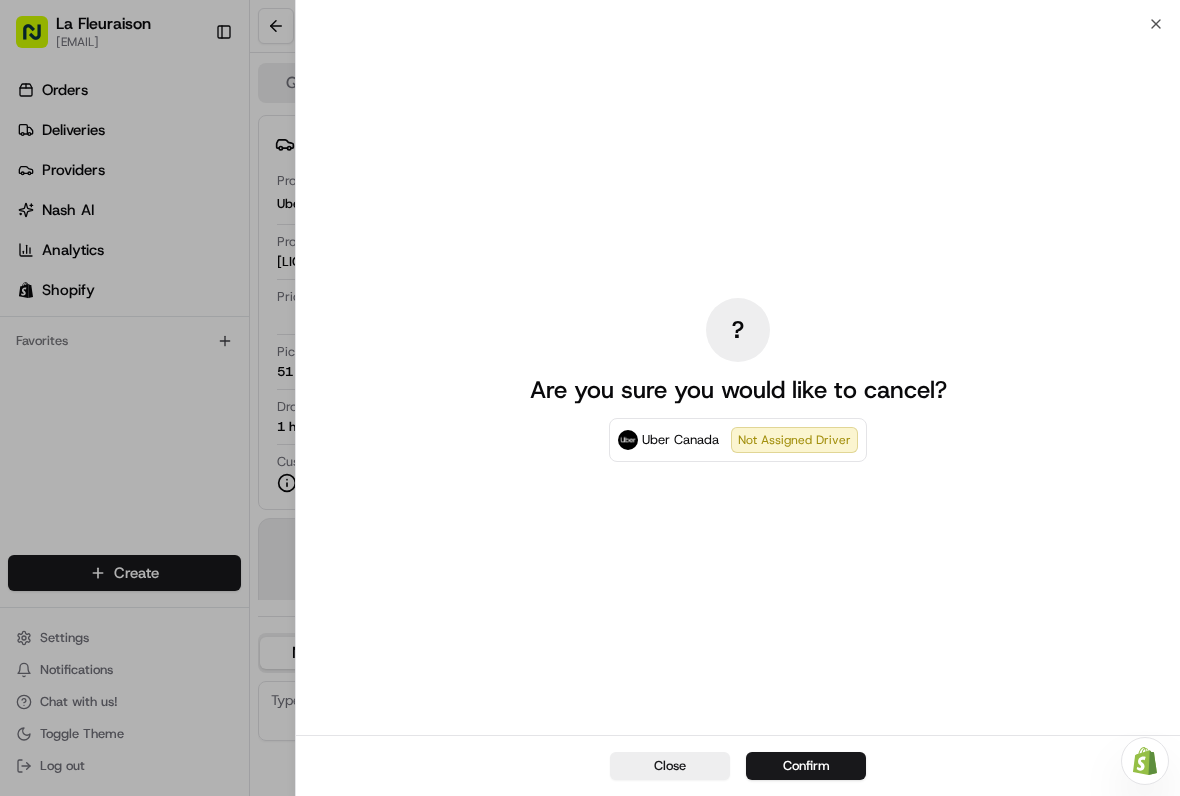 click on "Confirm" at bounding box center [806, 766] 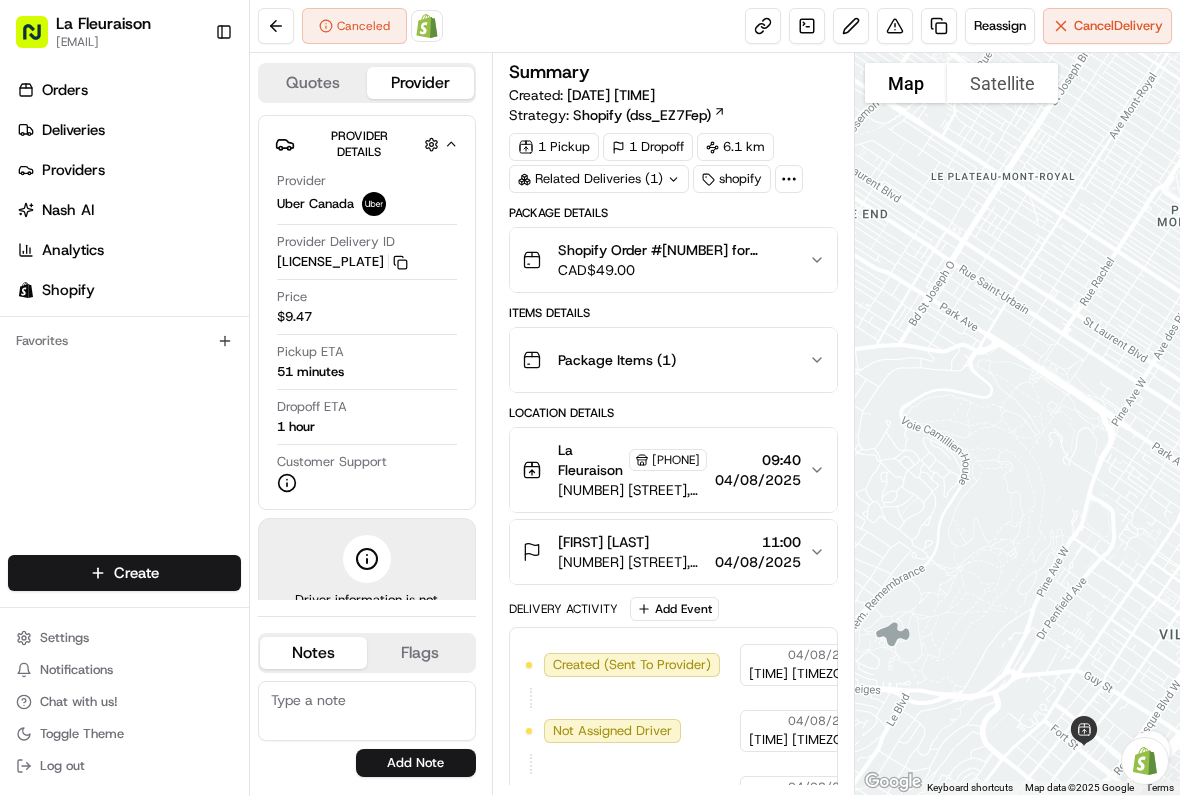 click on "Deliveries" at bounding box center [128, 130] 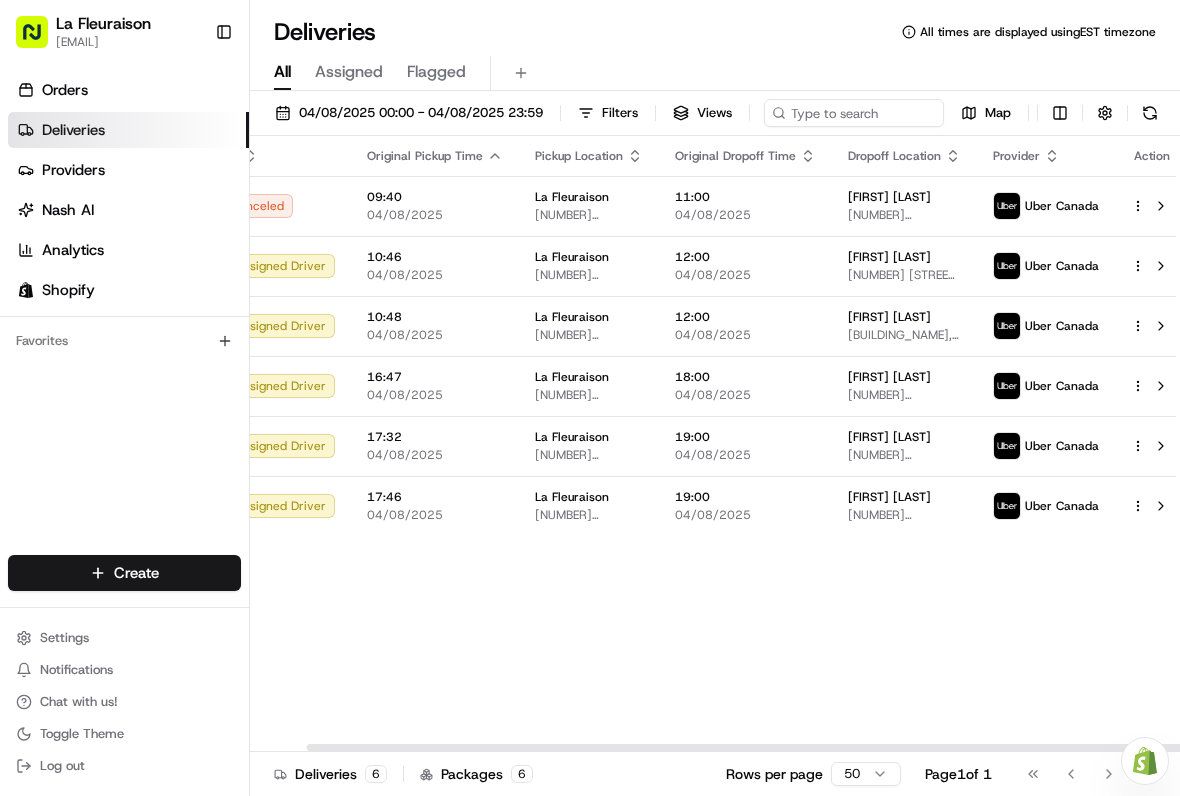 scroll, scrollTop: 0, scrollLeft: 59, axis: horizontal 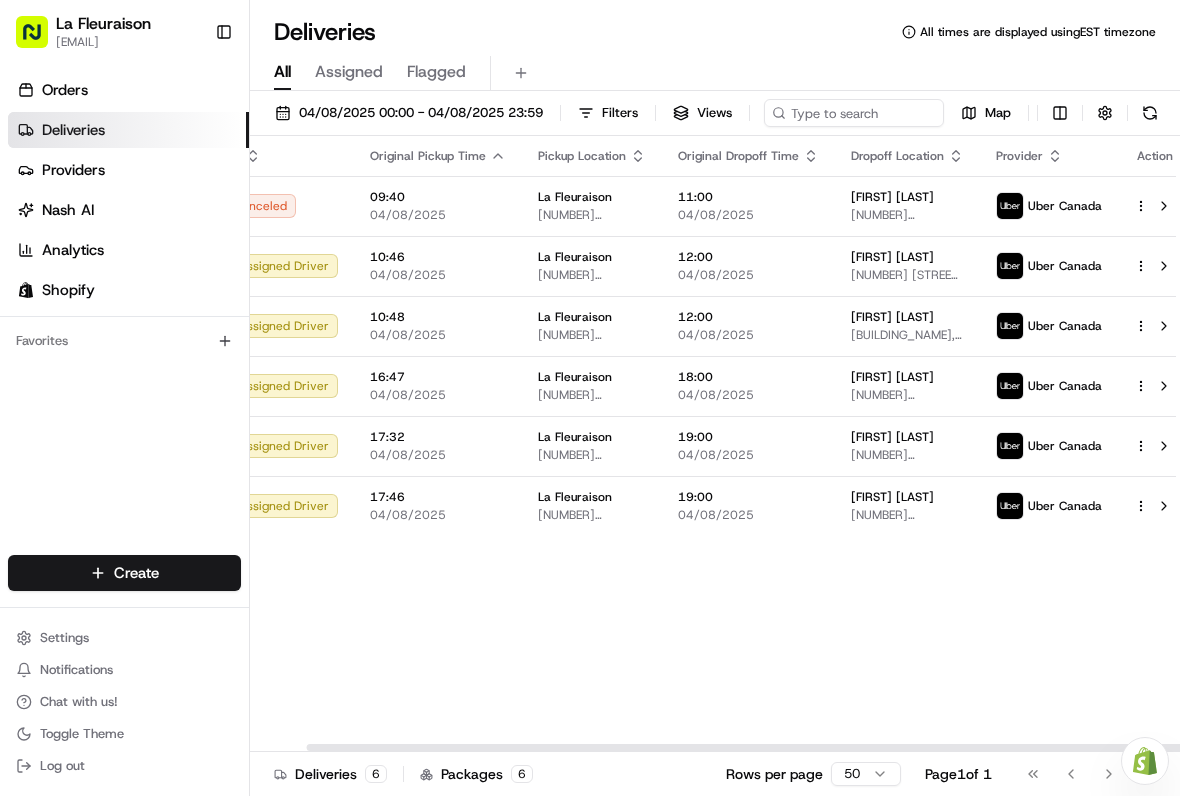 click at bounding box center (1164, 266) 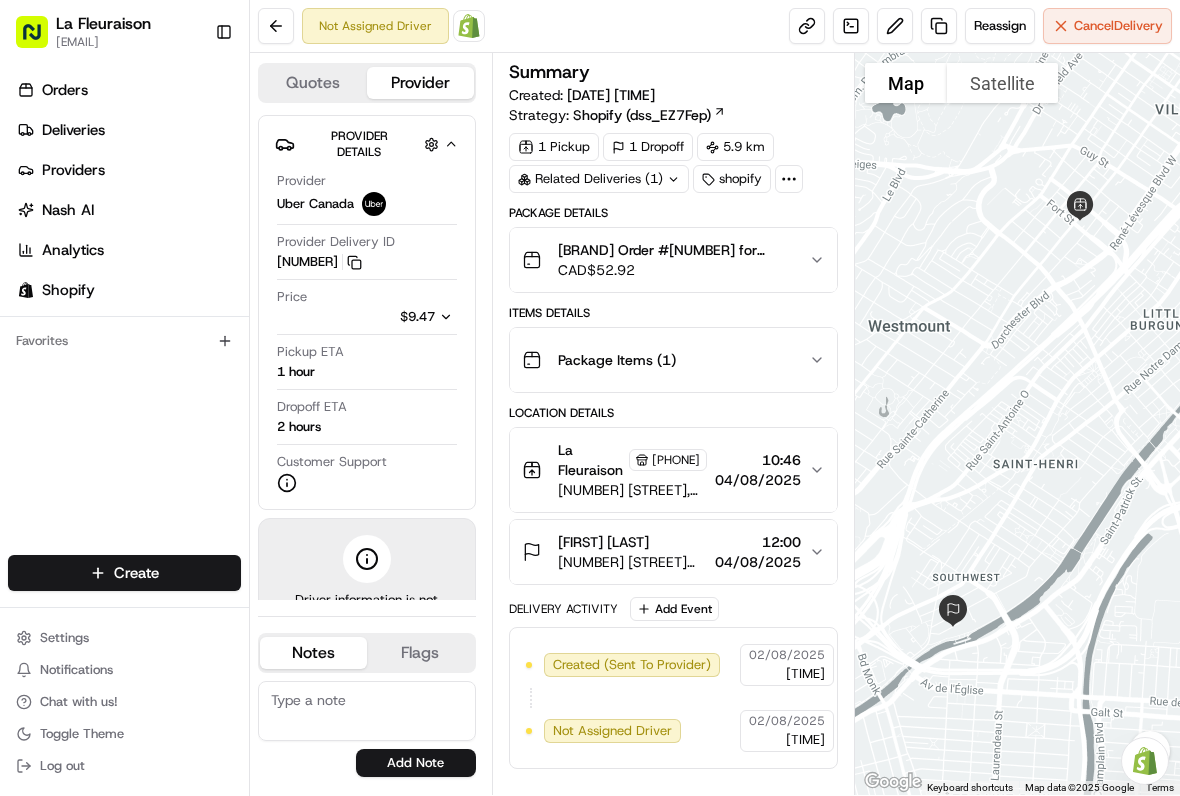 scroll, scrollTop: 0, scrollLeft: 0, axis: both 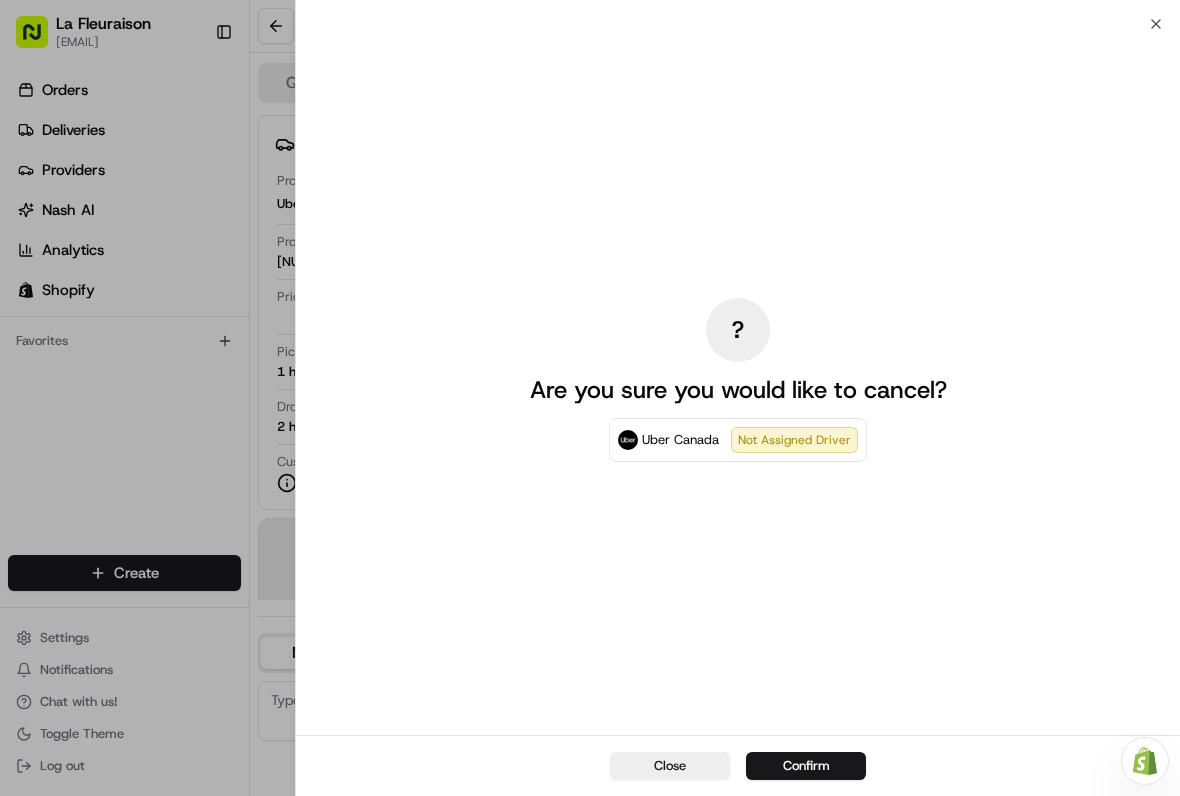 click on "Confirm" at bounding box center [806, 766] 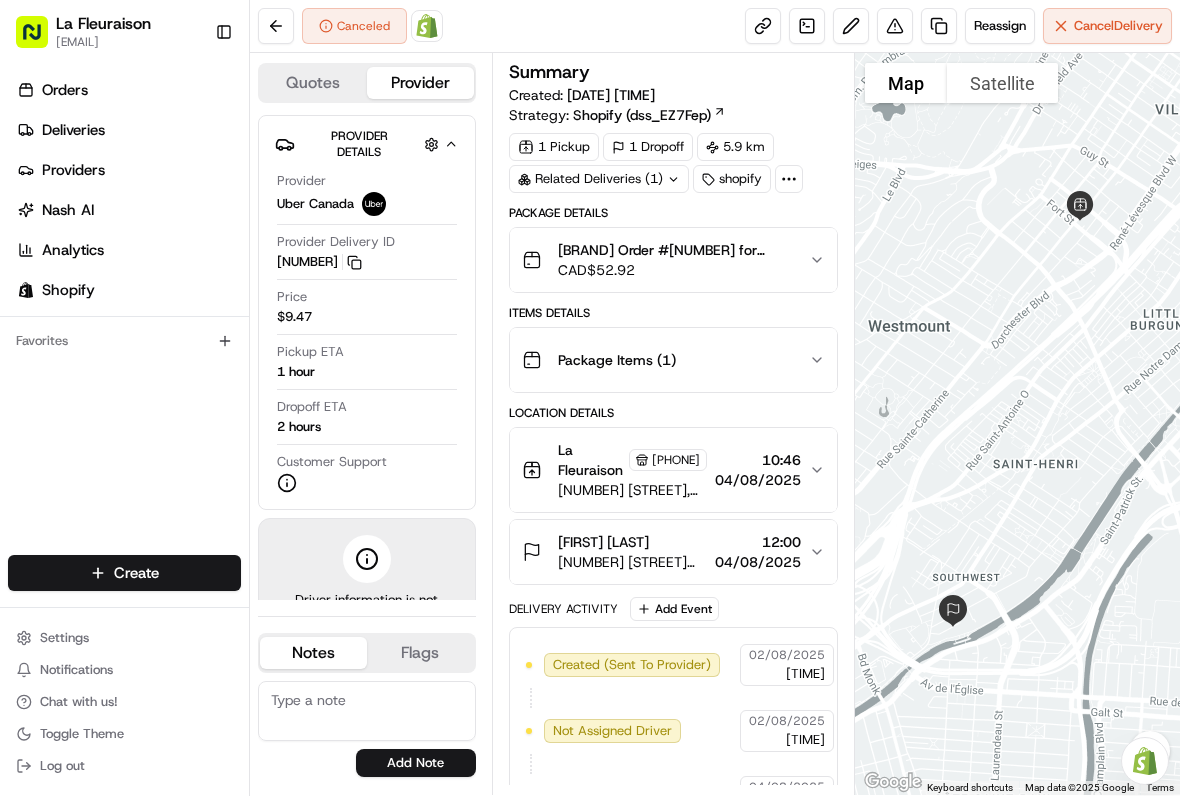 click on "Deliveries" at bounding box center (128, 130) 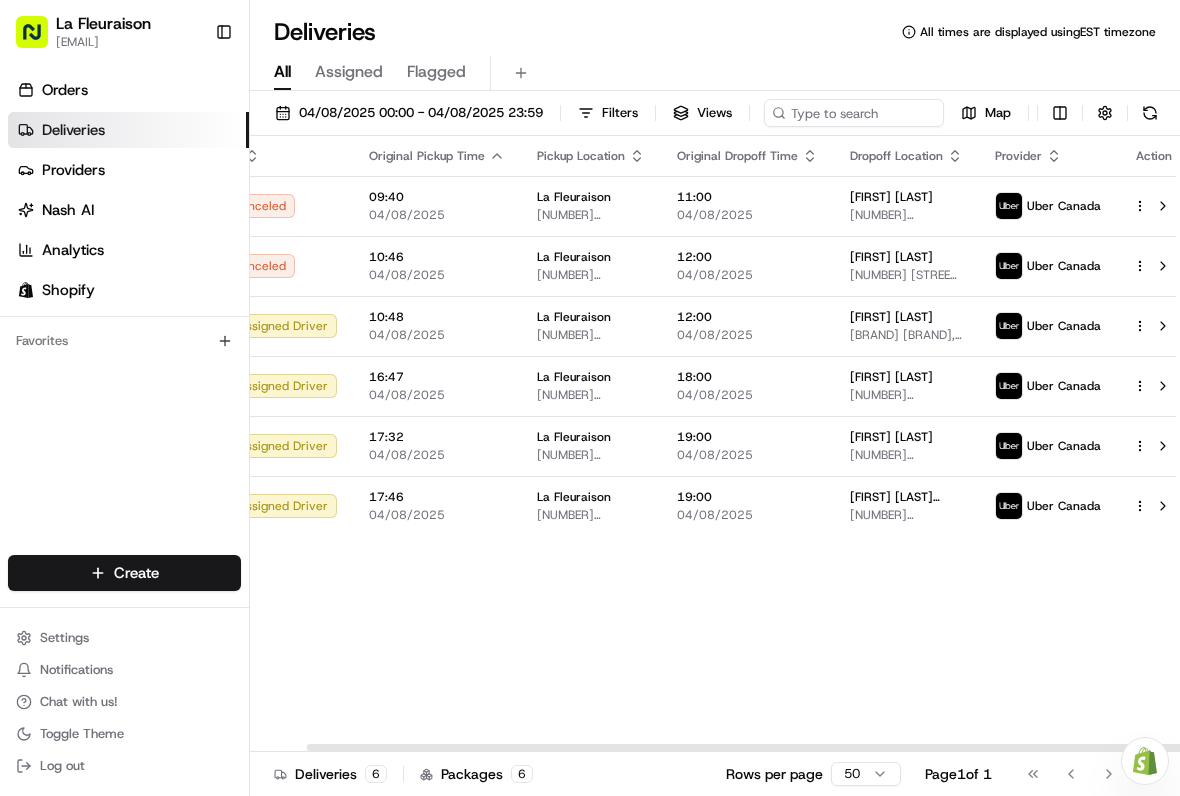 scroll, scrollTop: 0, scrollLeft: 59, axis: horizontal 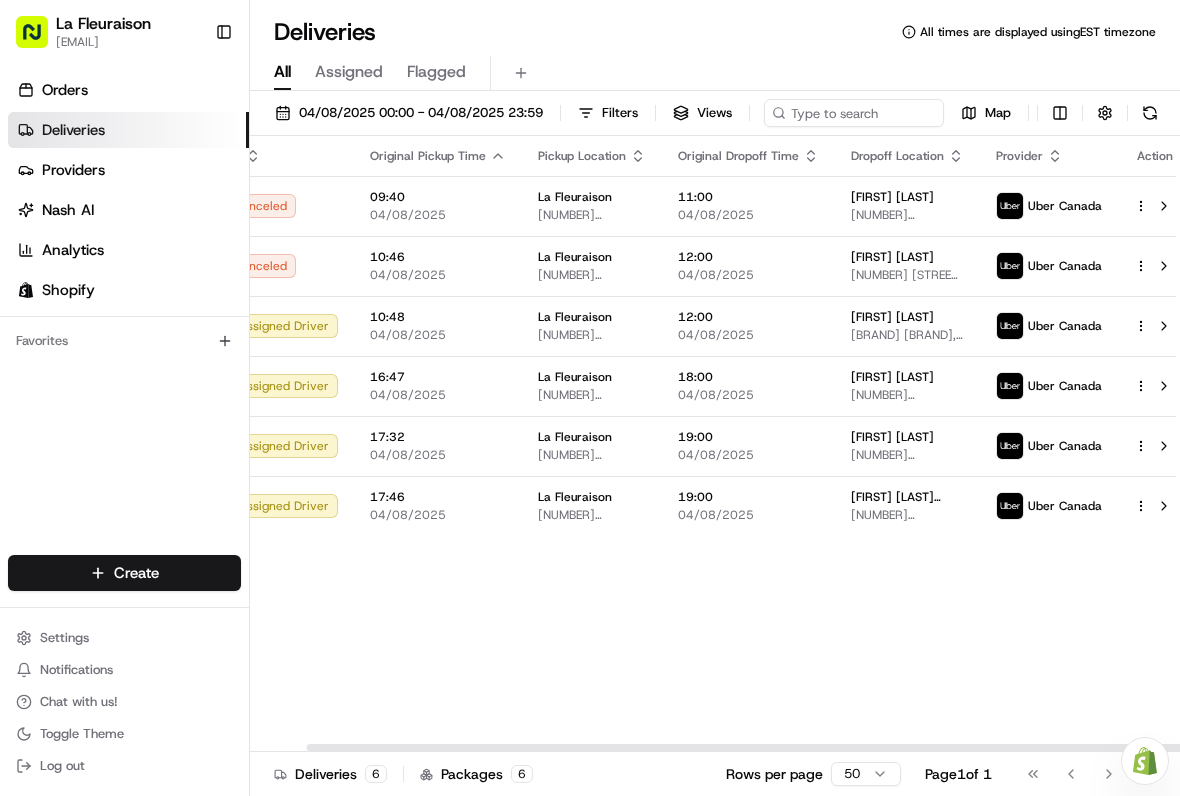 click at bounding box center [1164, 326] 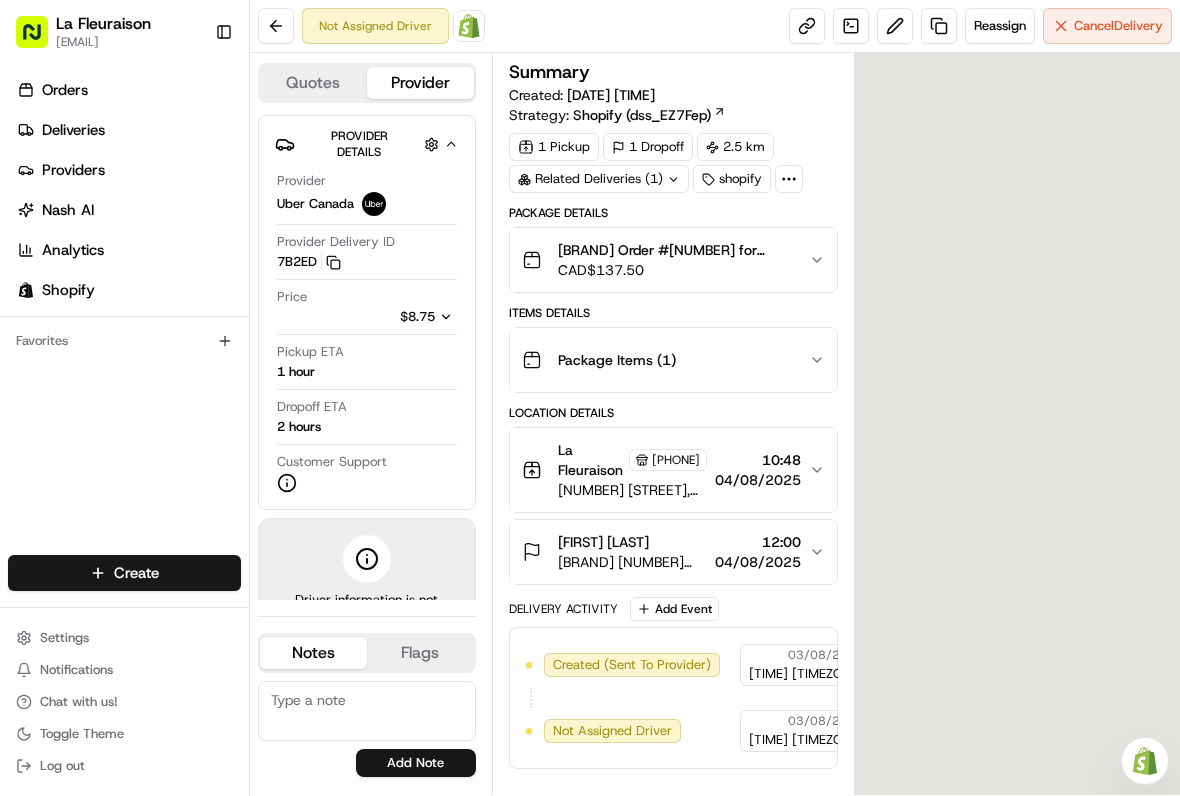 scroll, scrollTop: 0, scrollLeft: 0, axis: both 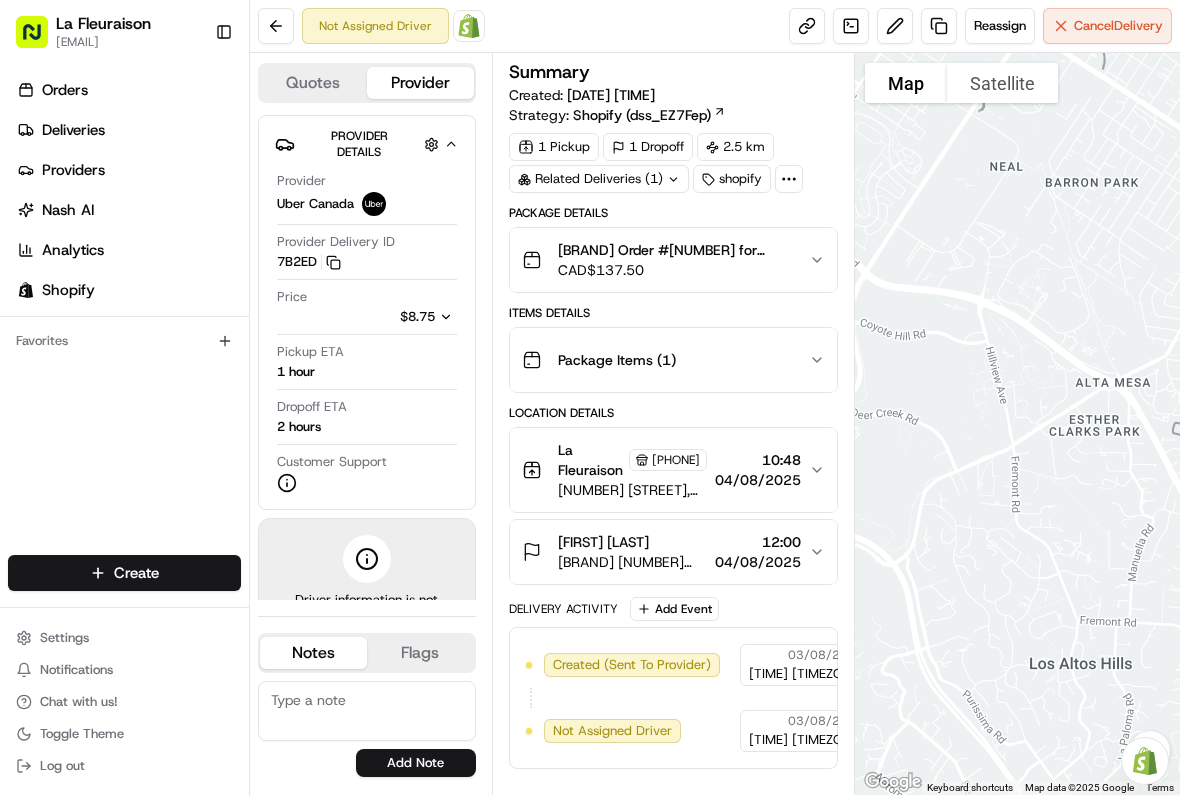 click on "Cancel  Delivery" at bounding box center (1118, 26) 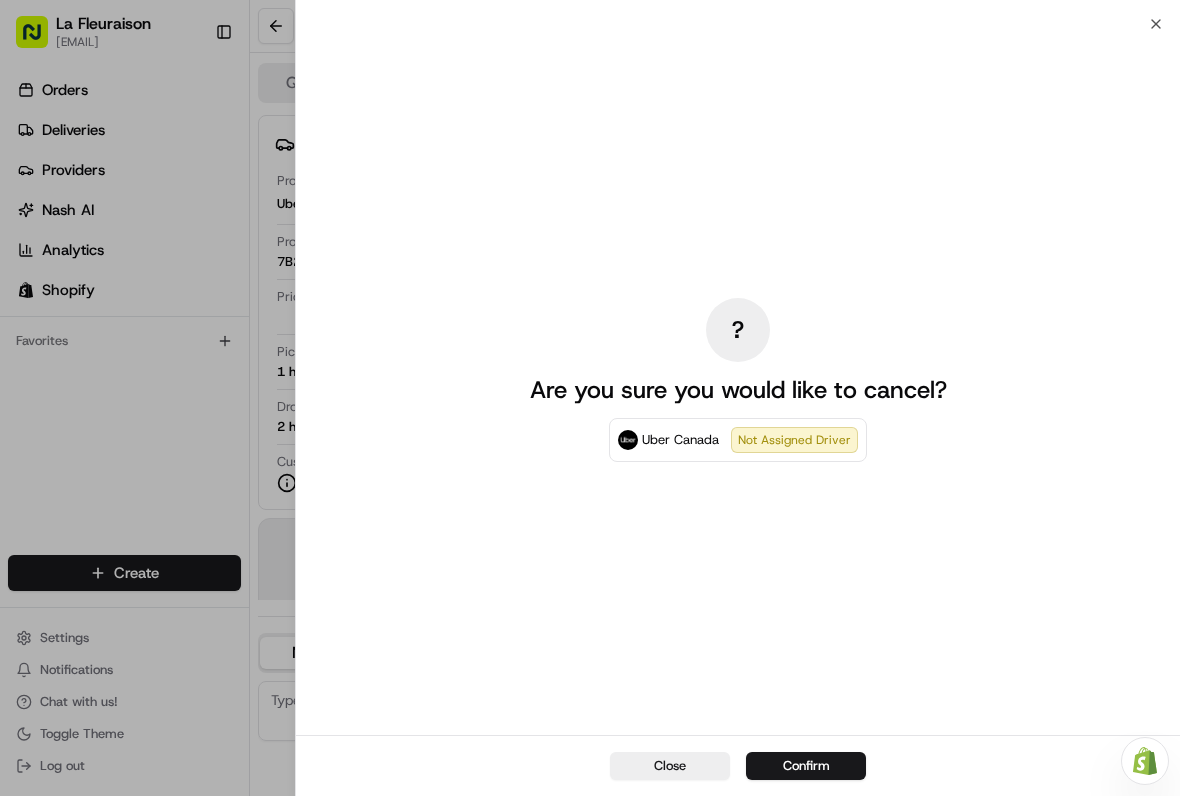 click on "Confirm" at bounding box center (806, 766) 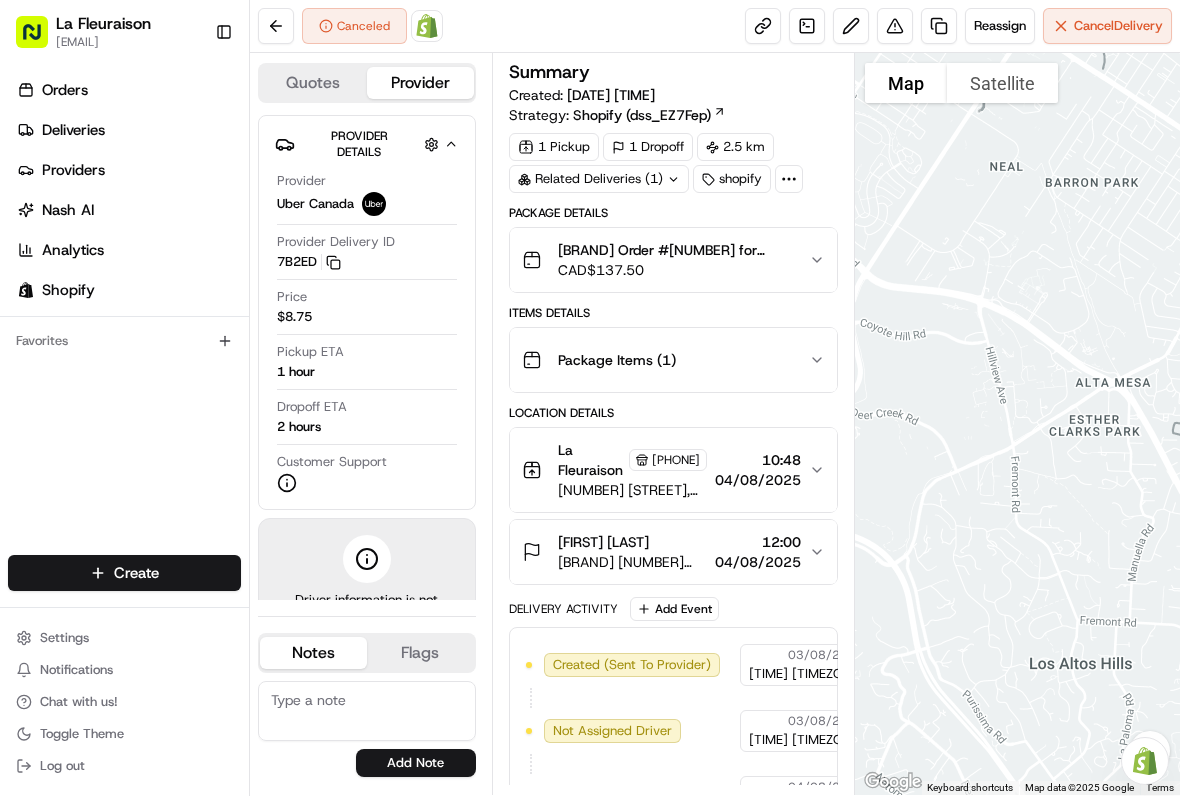 click on "Deliveries" at bounding box center (128, 130) 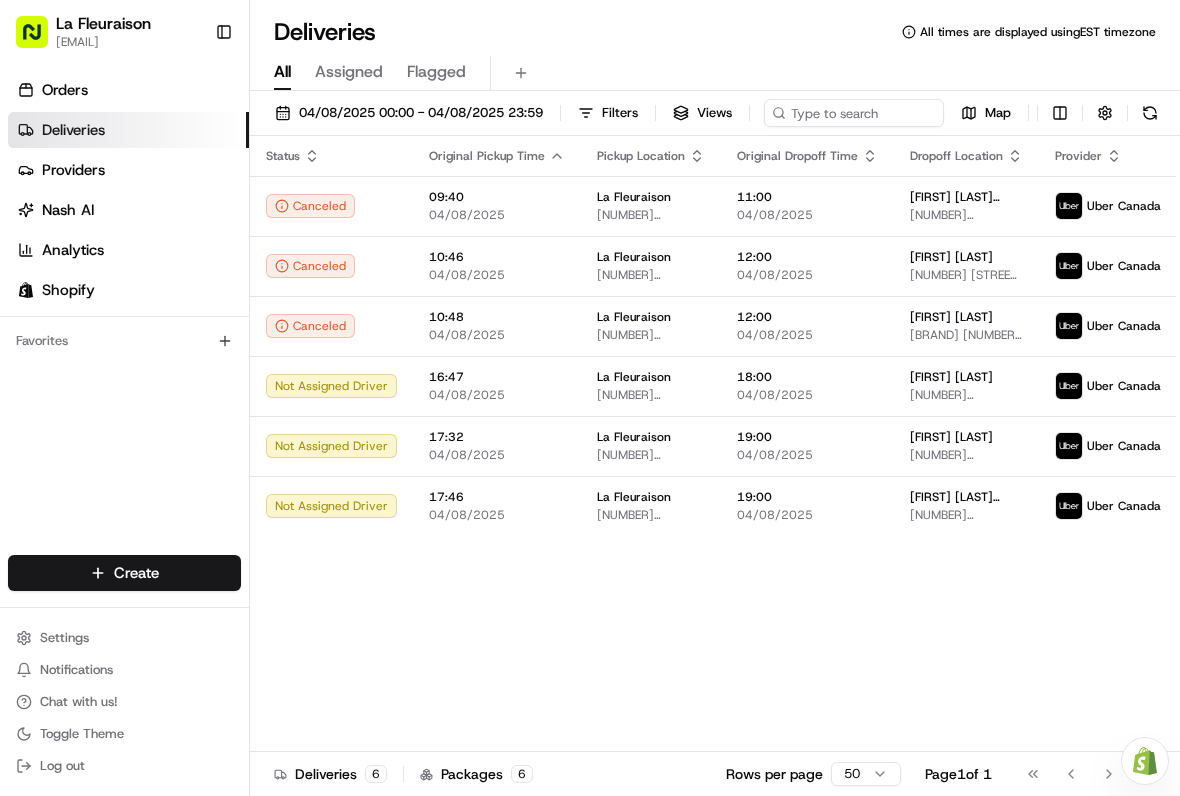 scroll, scrollTop: 0, scrollLeft: 0, axis: both 